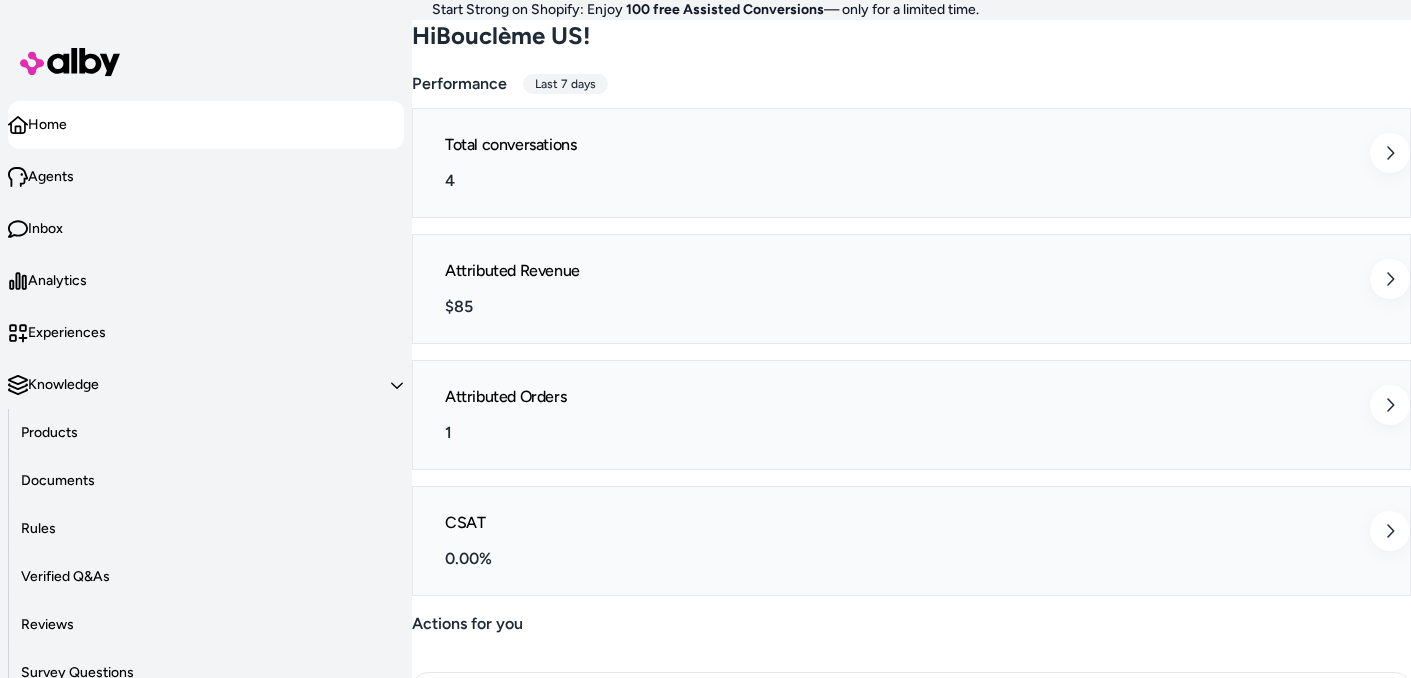 scroll, scrollTop: 0, scrollLeft: 0, axis: both 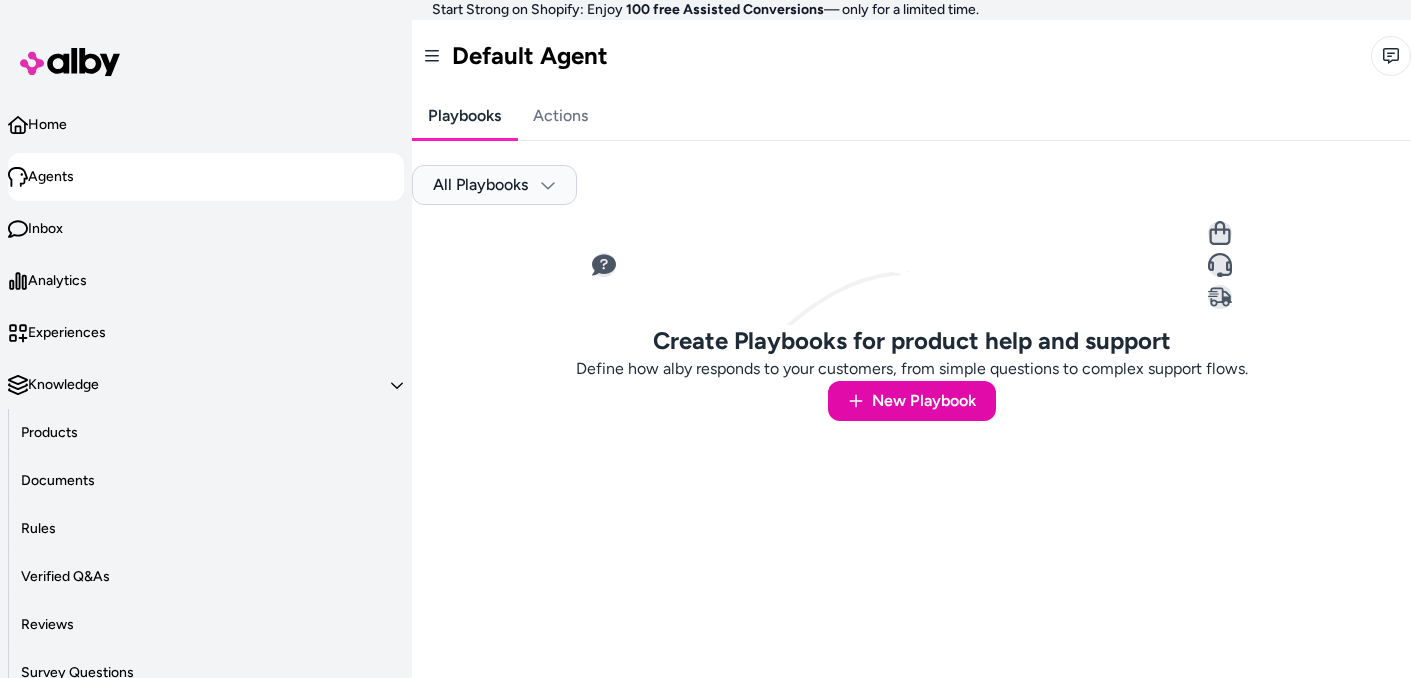 click on "Agents" at bounding box center [206, 177] 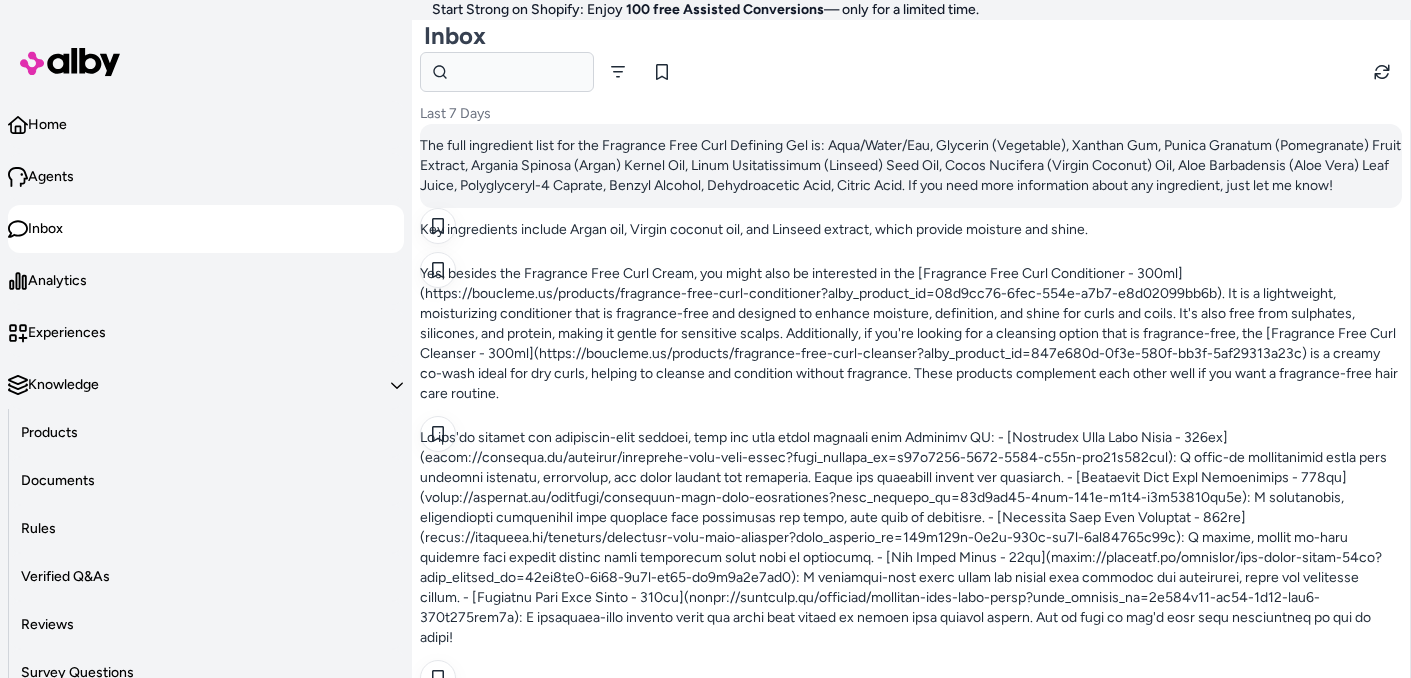 scroll, scrollTop: 0, scrollLeft: 0, axis: both 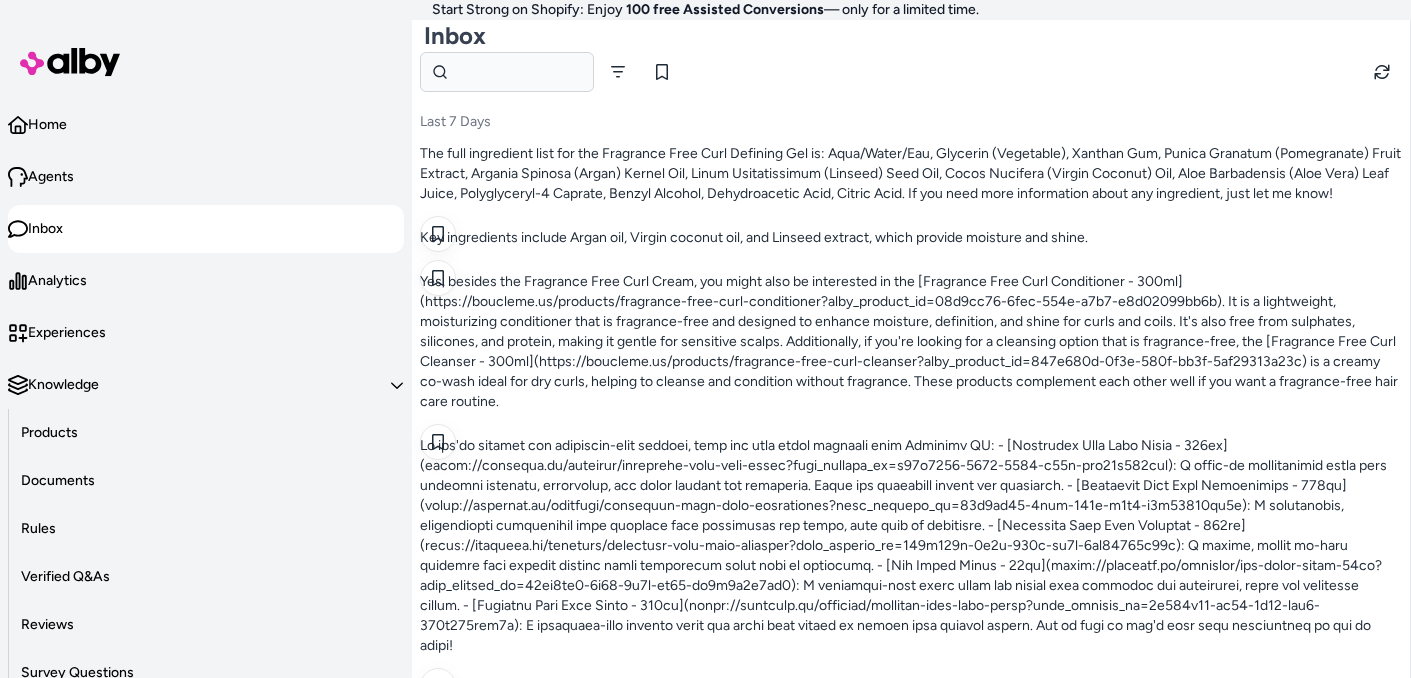 click on "Agents" at bounding box center [51, 177] 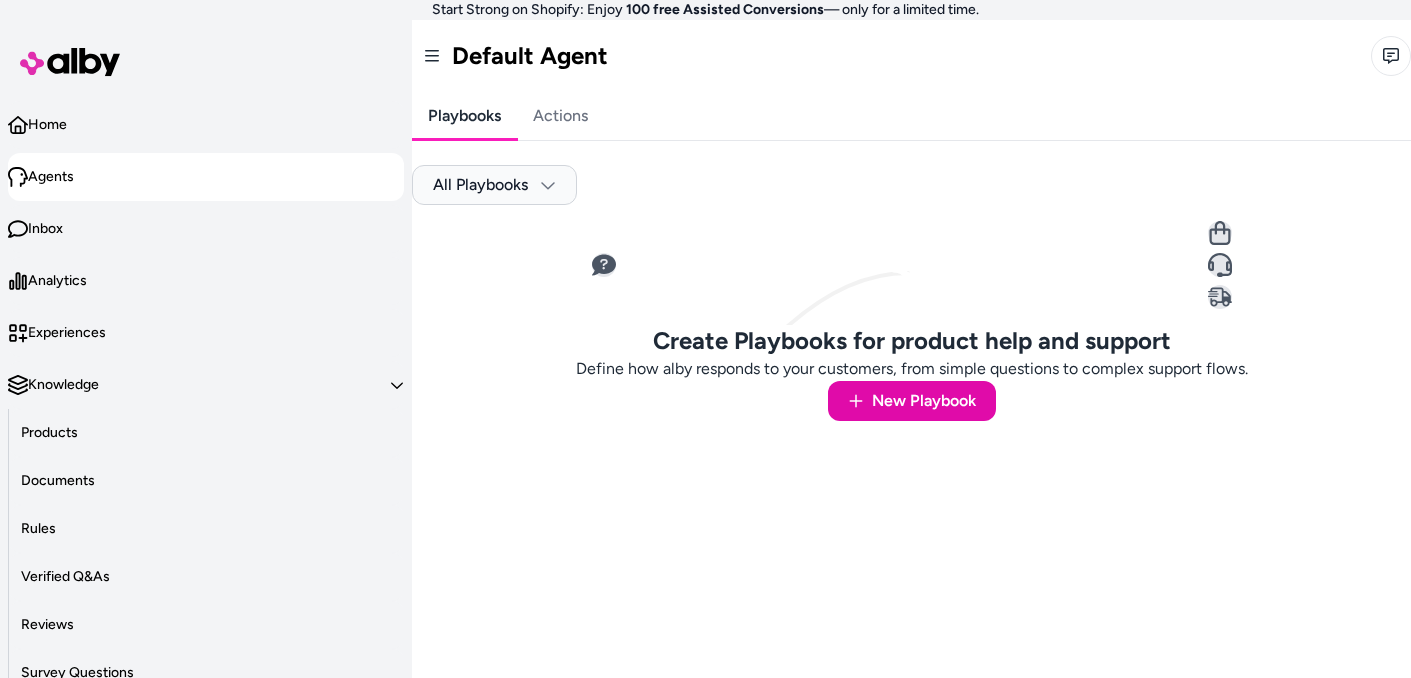 click on "Home" at bounding box center (47, 125) 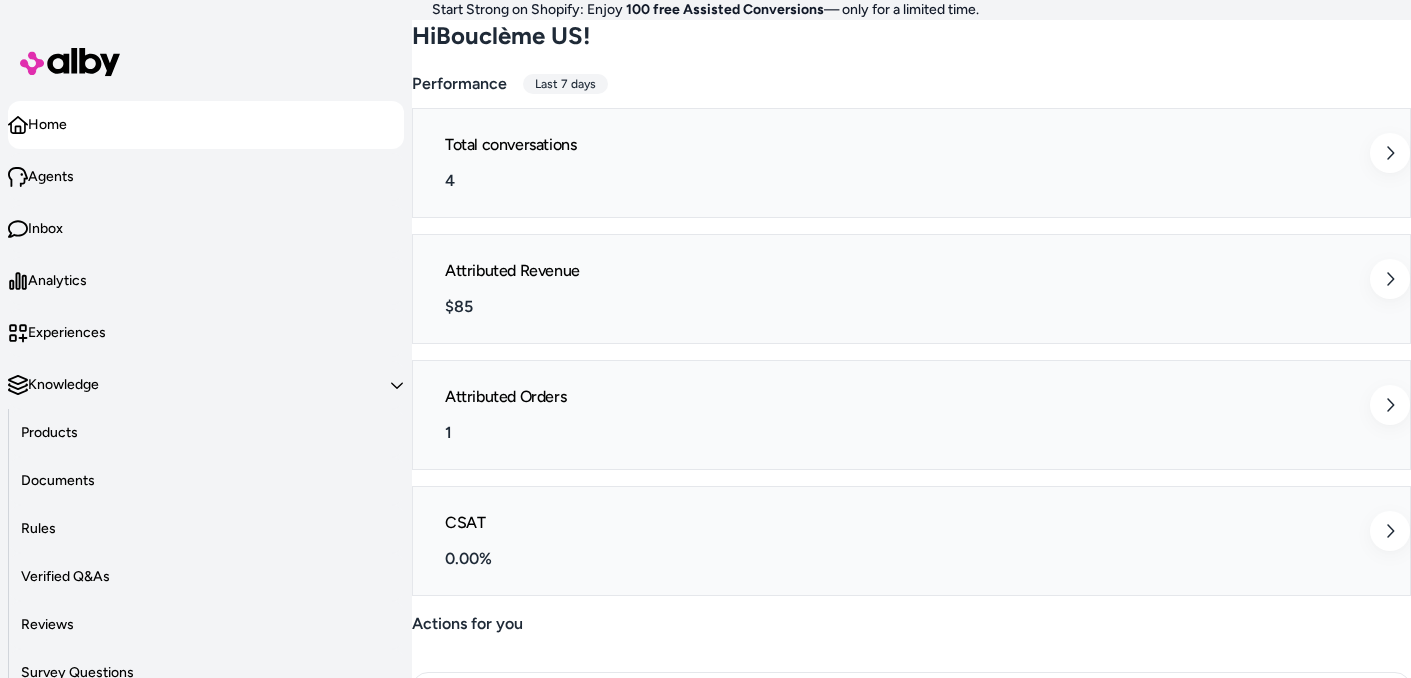 scroll, scrollTop: 0, scrollLeft: 0, axis: both 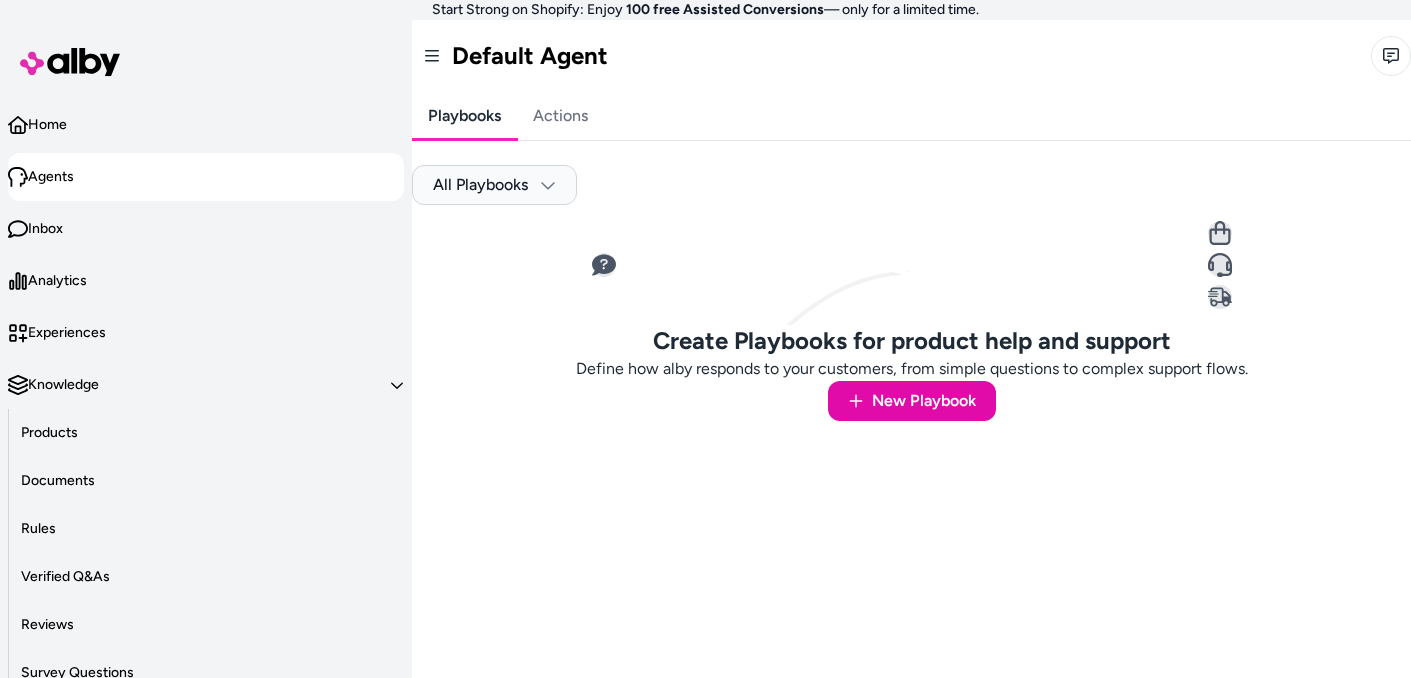 click on "Inbox" at bounding box center [206, 229] 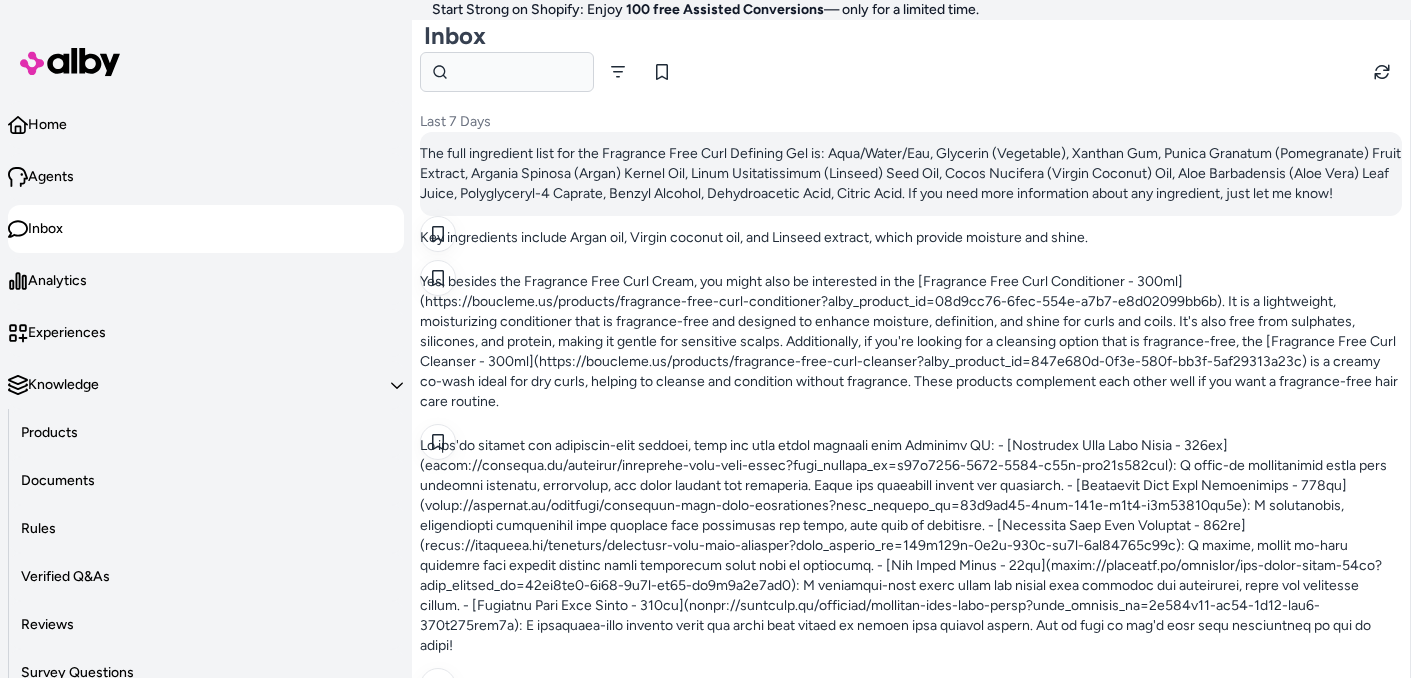 click on "The full ingredient list for the Fragrance Free Curl Defining Gel is:
Aqua/Water/Eau, Glycerin (Vegetable), Xanthan Gum, Punica Granatum (Pomegranate) Fruit Extract, Argania Spinosa (Argan) Kernel Oil, Linum Usitatissimum (Linseed) Seed Oil, Cocos Nucifera (Virgin Coconut) Oil, Aloe Barbadensis (Aloe Vera) Leaf Juice, Polyglyceryl-4 Caprate, Benzyl Alcohol, Dehydroacetic Acid, Citric Acid.
If you need more information about any ingredient, just let me know!" at bounding box center (911, 174) 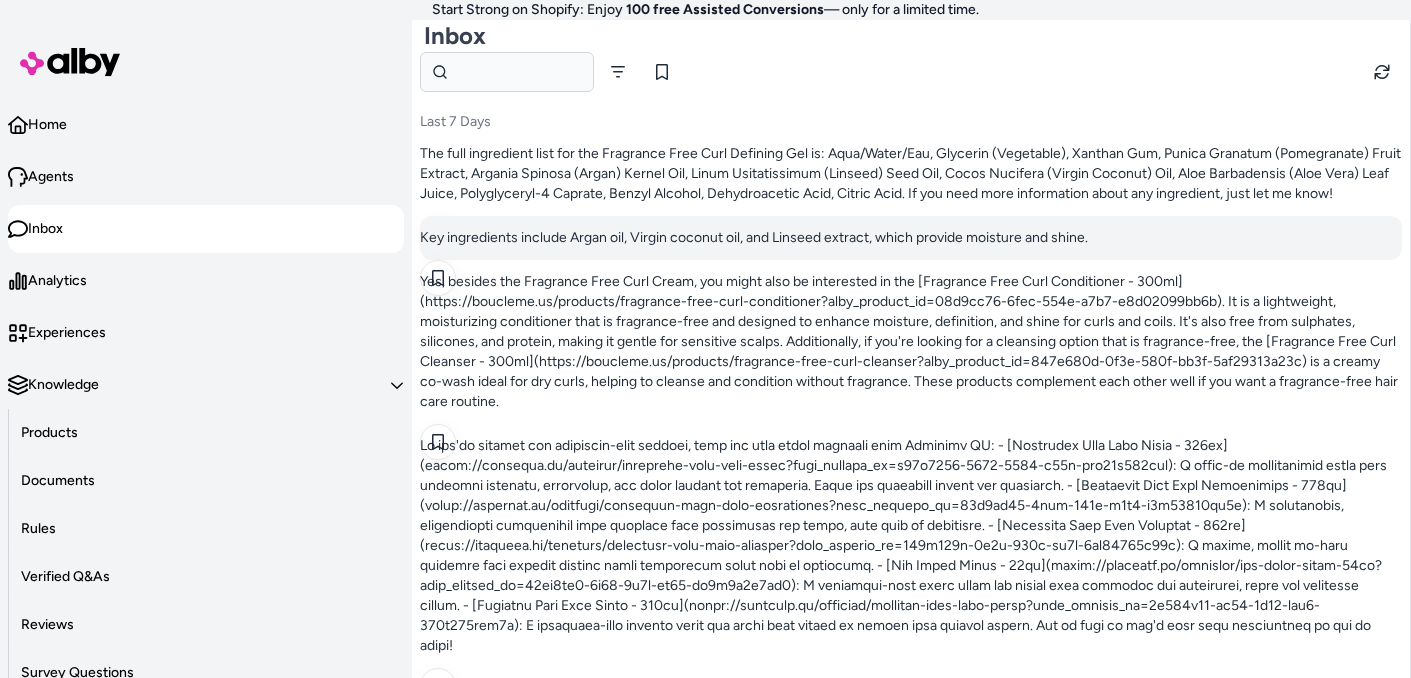 click on "Key ingredients include Argan oil, Virgin coconut oil, and Linseed extract, which provide moisture and shine." at bounding box center [911, 238] 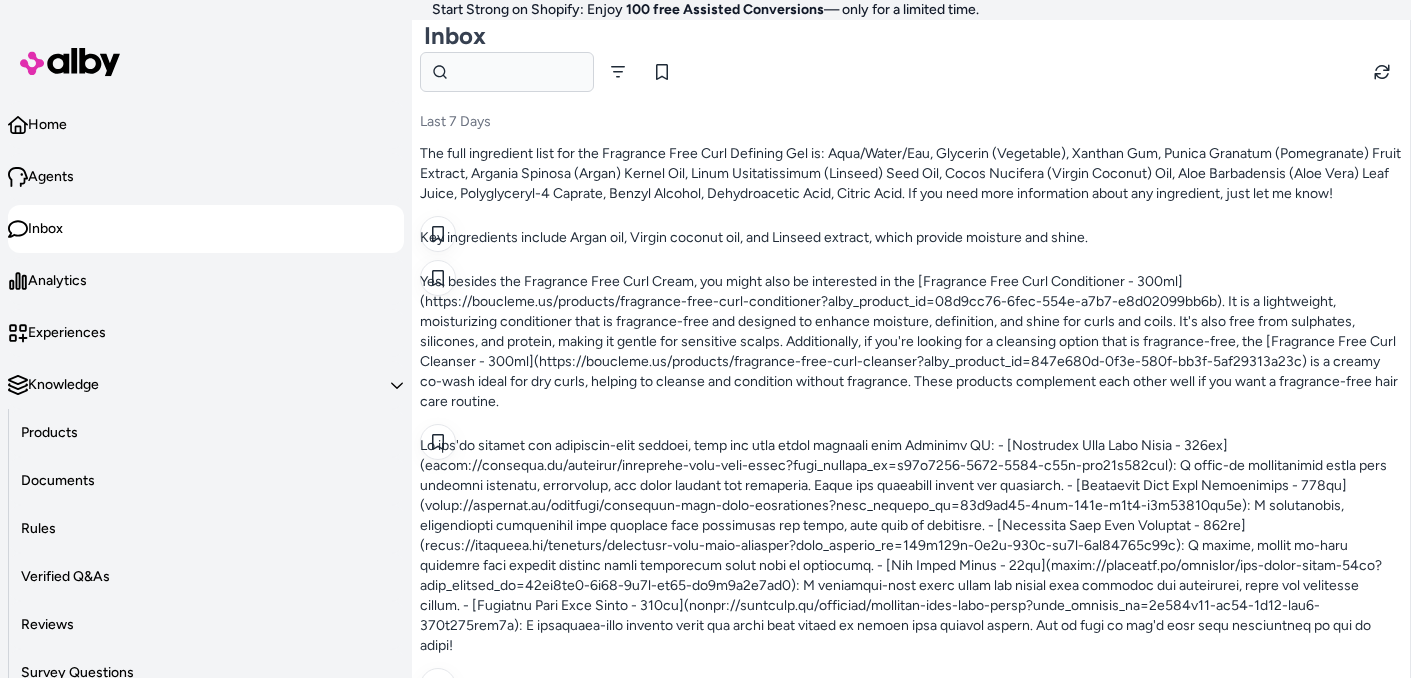 click on "Home" at bounding box center (206, 125) 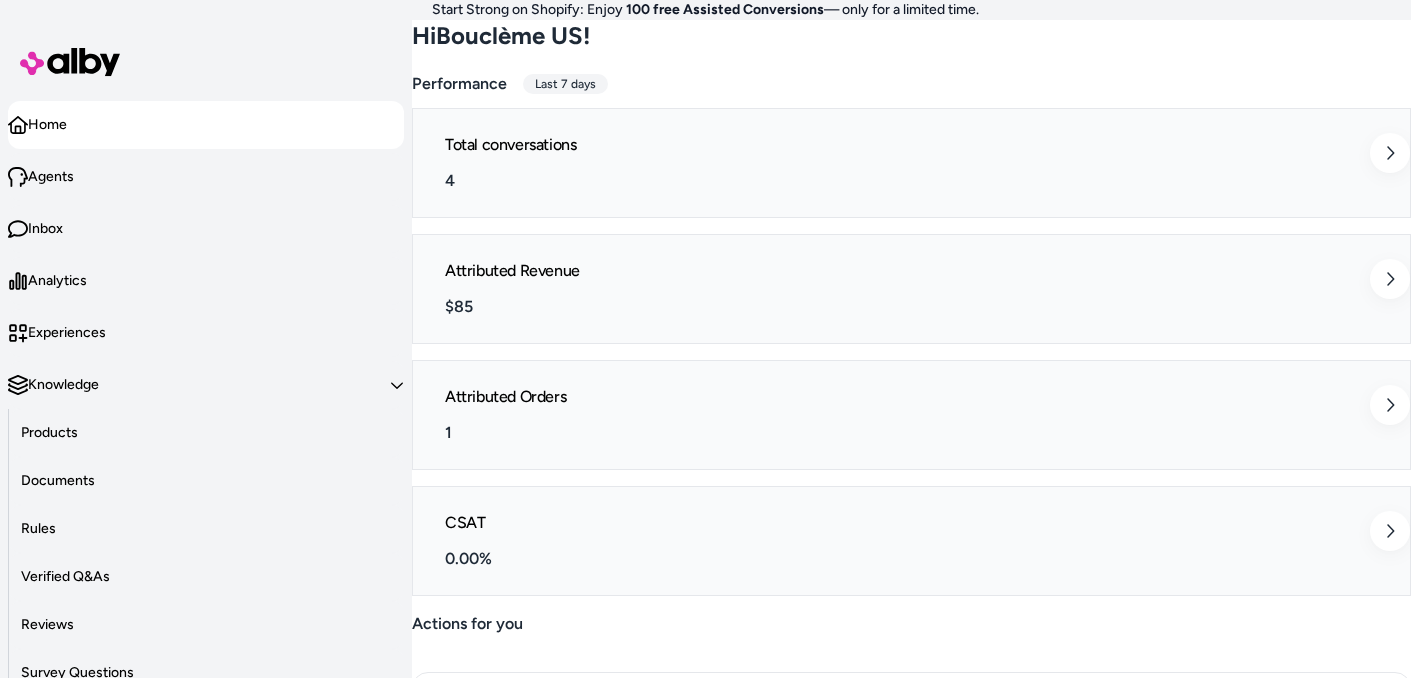 click on "Agents" at bounding box center [206, 177] 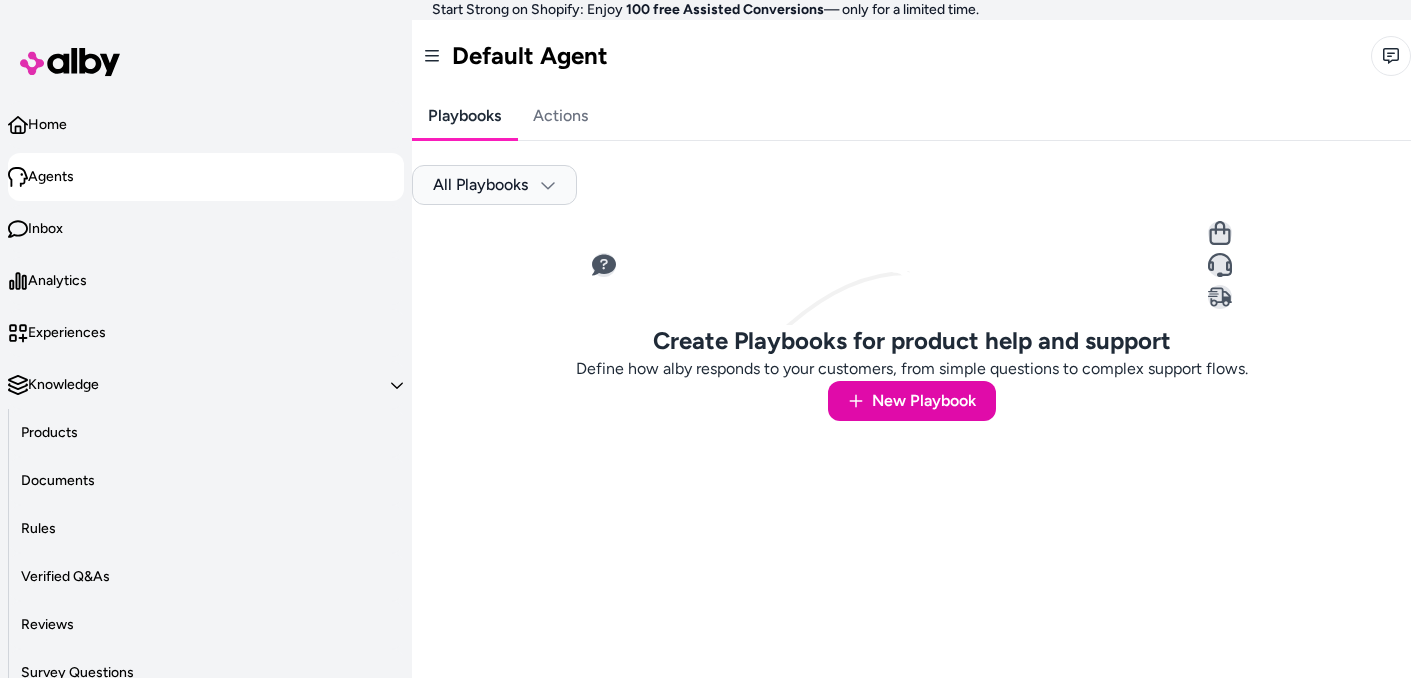 click on "Agents" at bounding box center (206, 177) 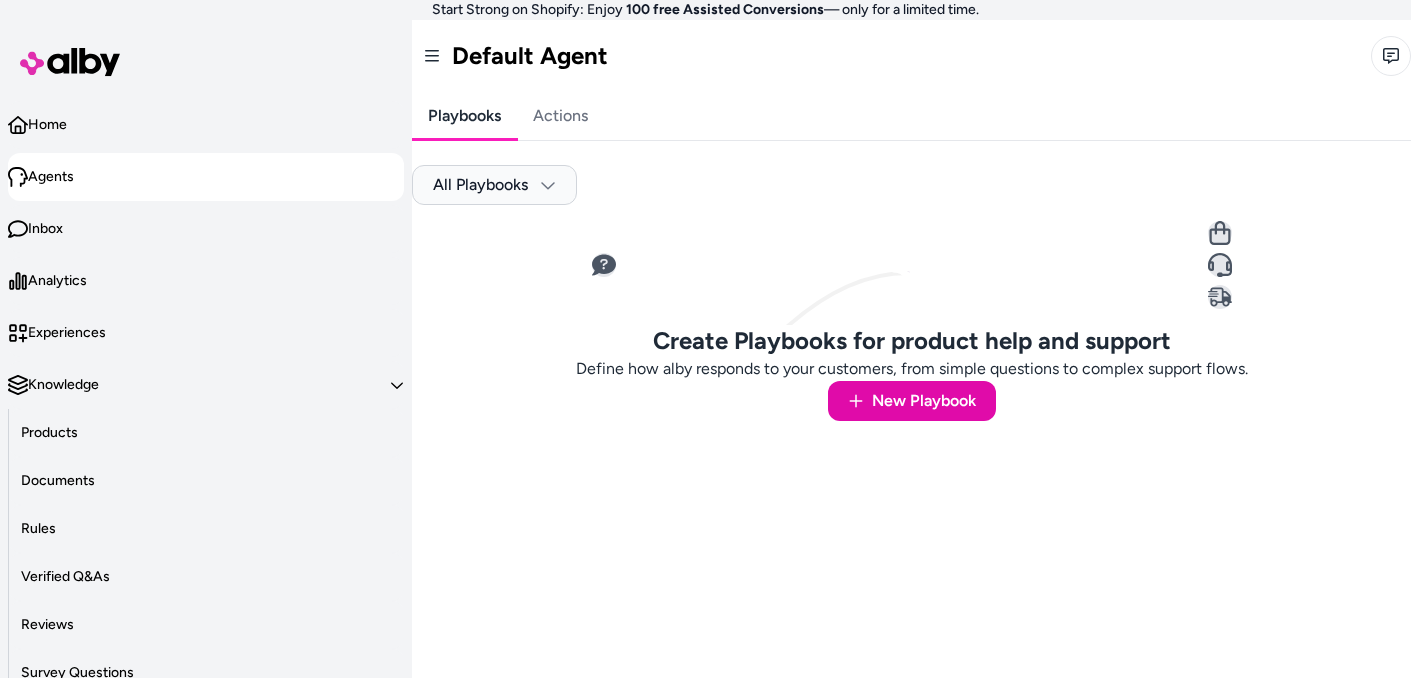 click on "Agents" at bounding box center [206, 177] 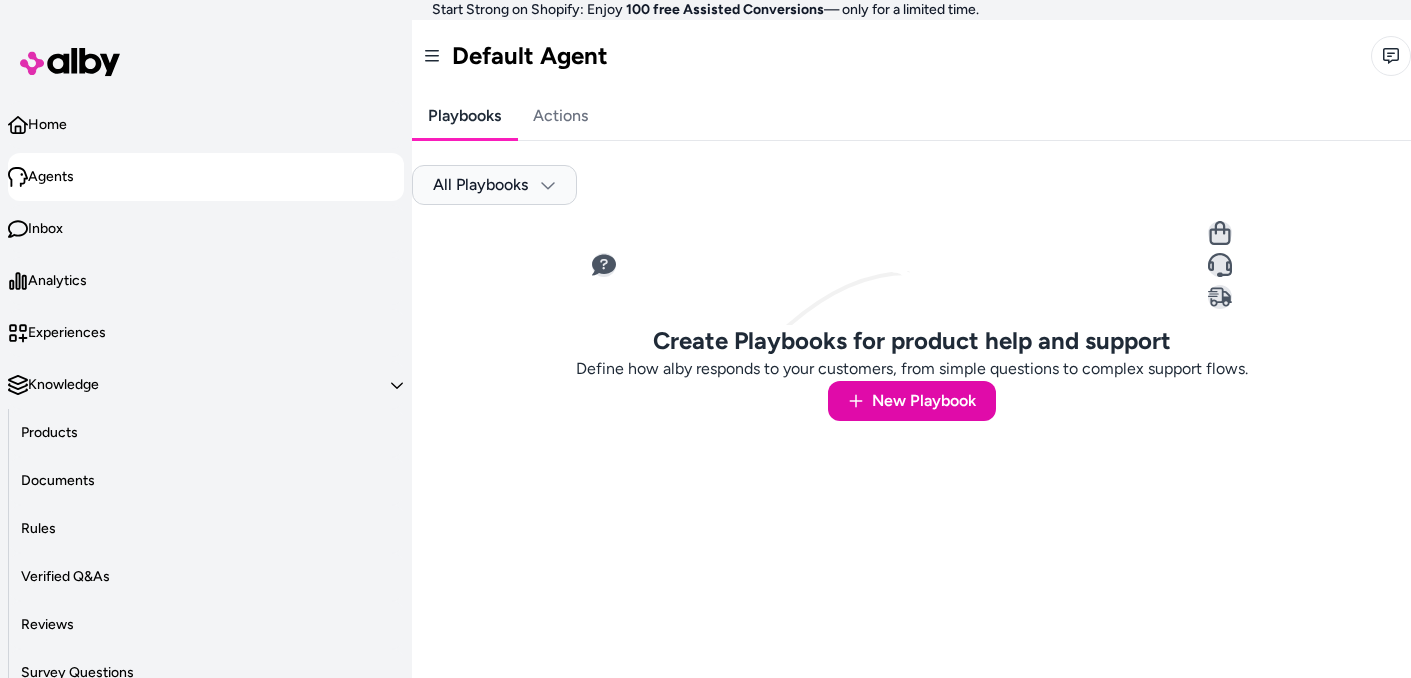 click on "Agents" at bounding box center (206, 177) 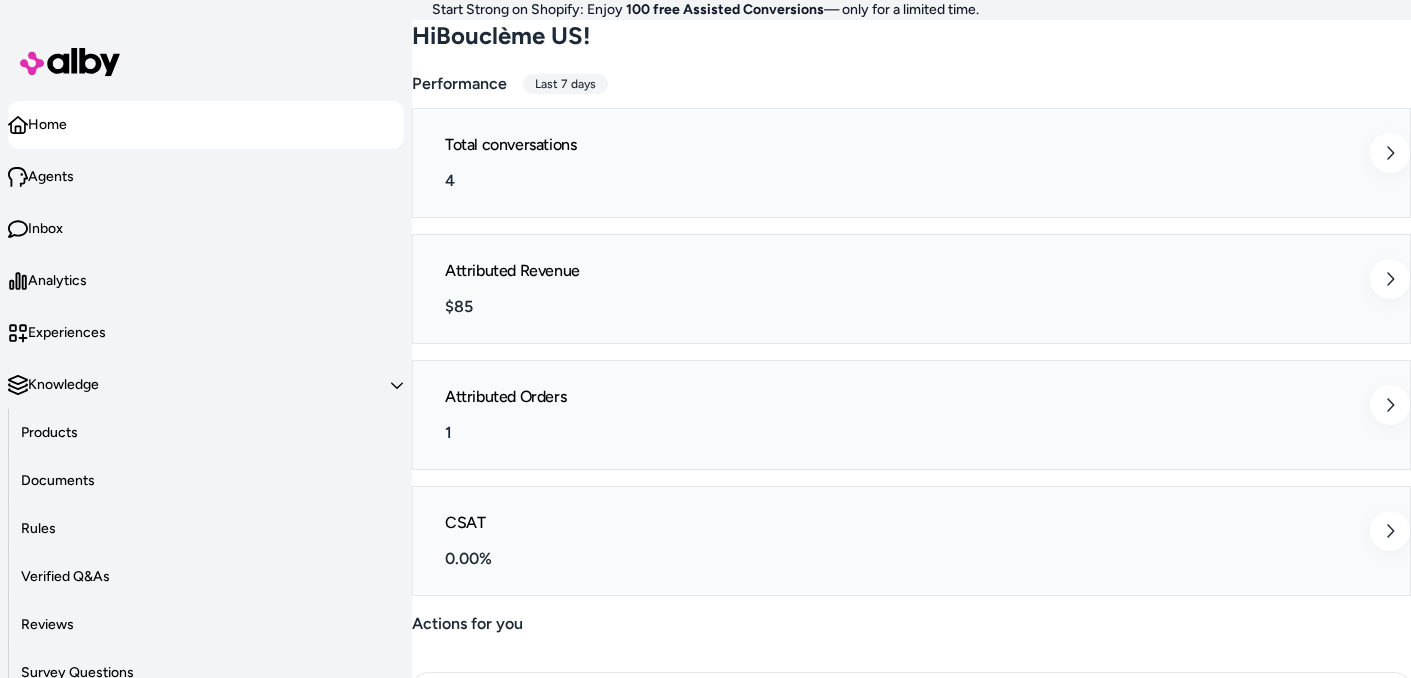 click on "Agents" at bounding box center [206, 177] 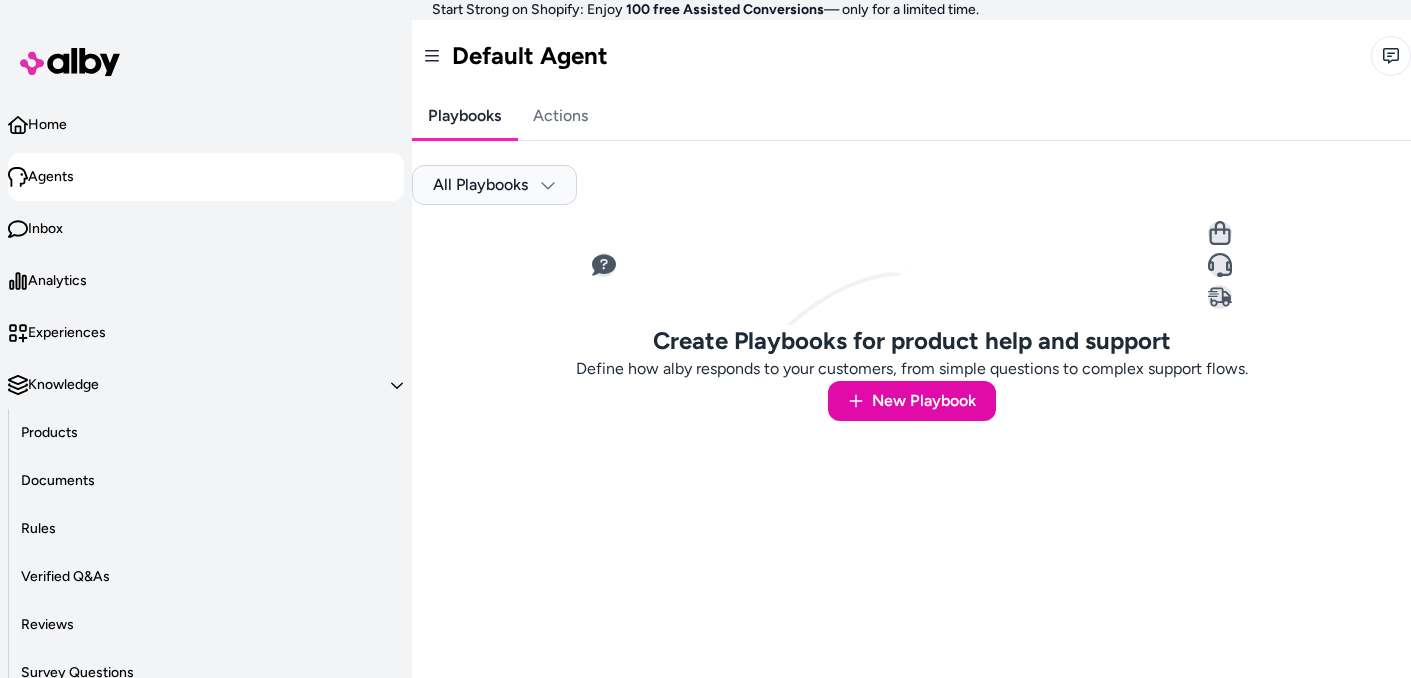 click on "Agents" at bounding box center [206, 177] 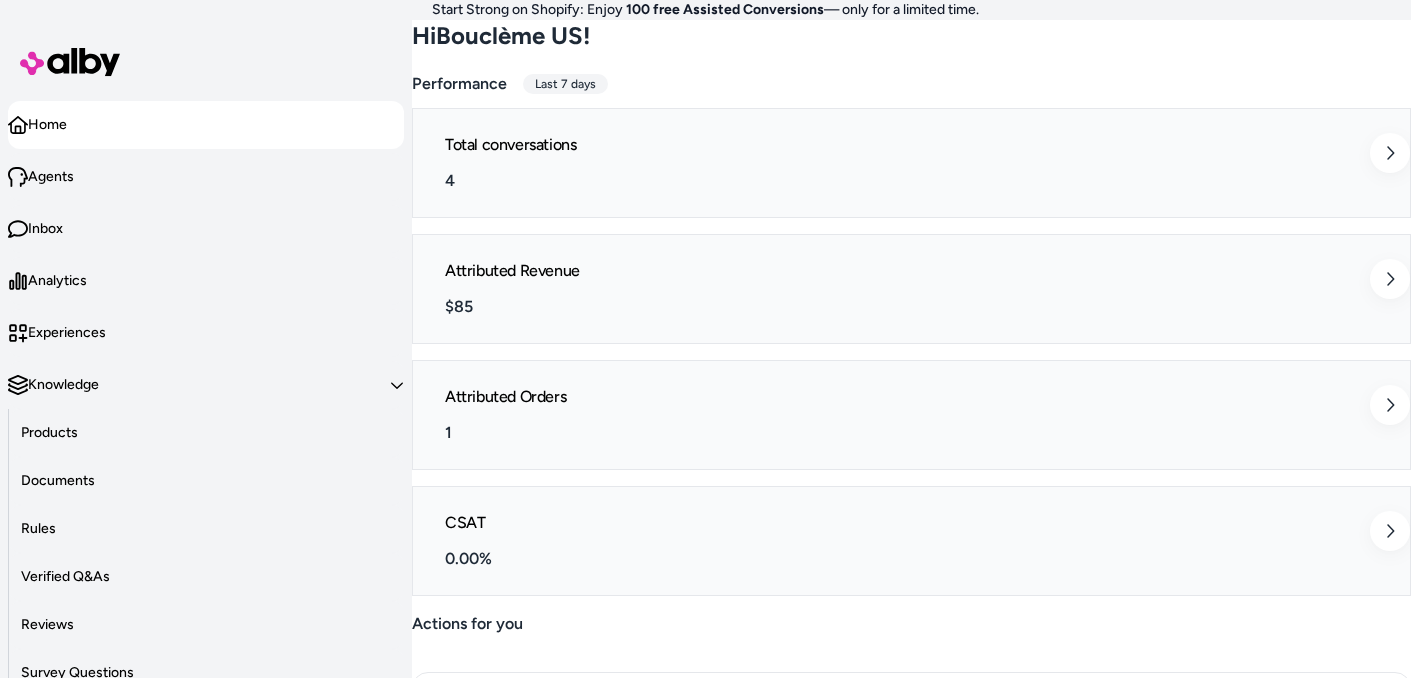 scroll, scrollTop: 0, scrollLeft: 0, axis: both 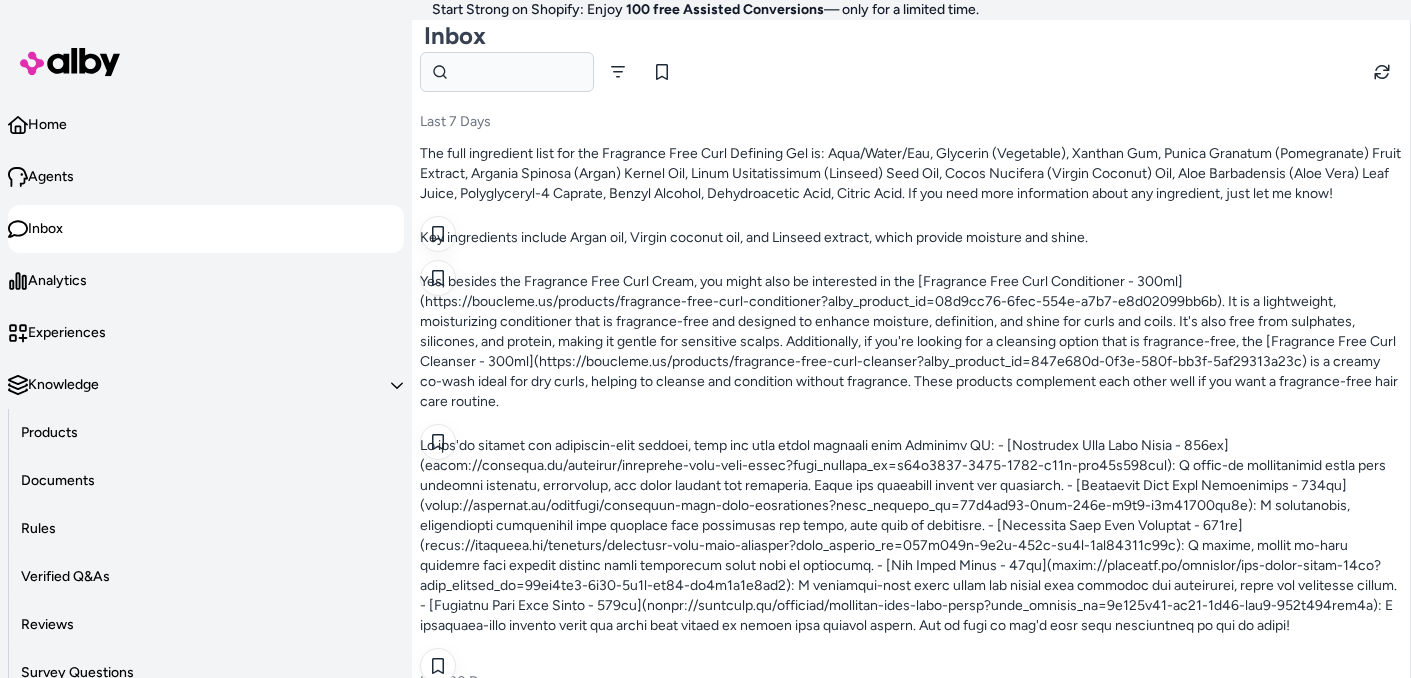 click on "Analytics" at bounding box center (57, 281) 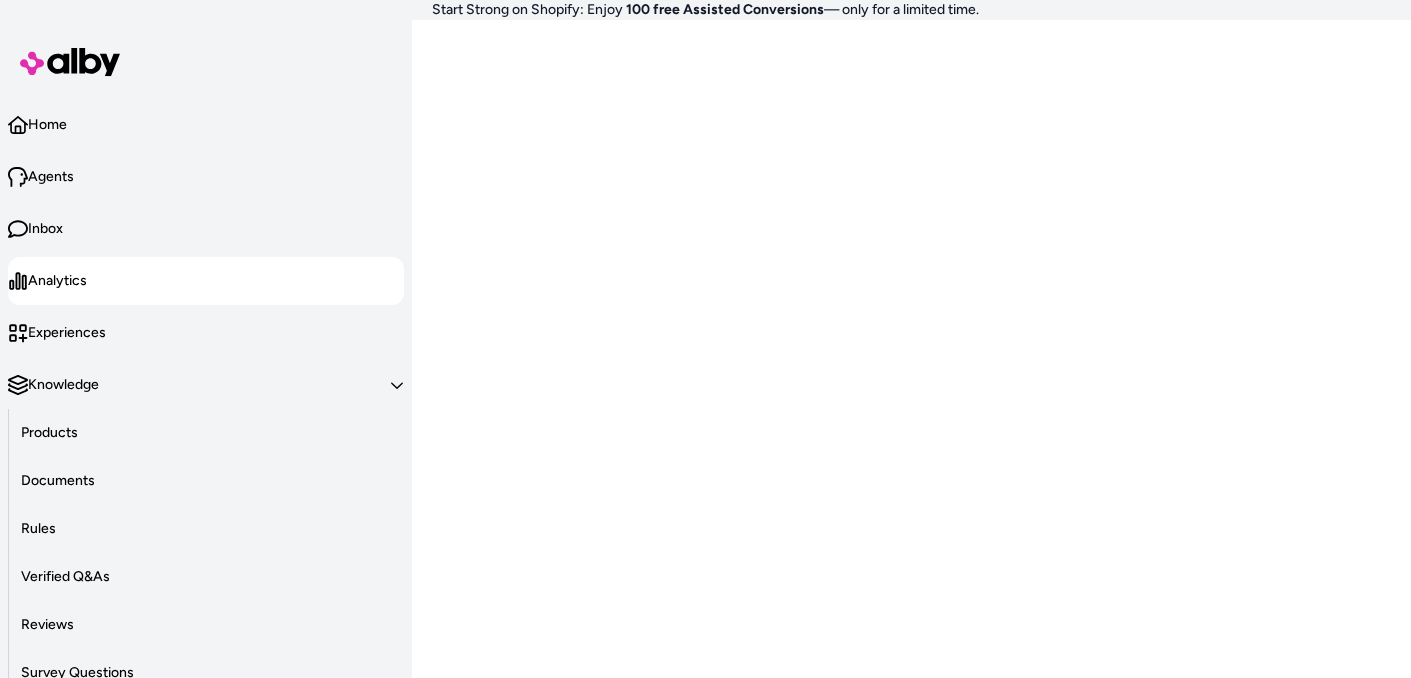 scroll, scrollTop: 56, scrollLeft: 0, axis: vertical 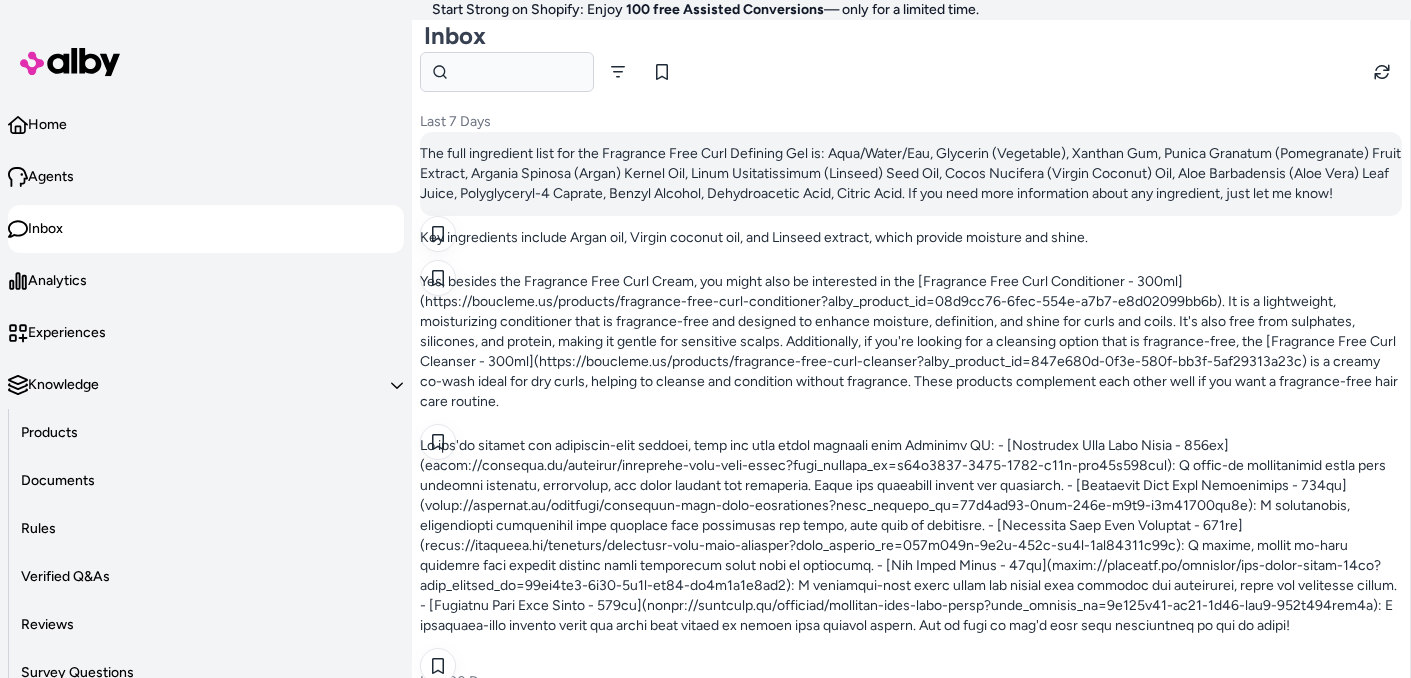 click on "The full ingredient list for the Fragrance Free Curl Defining Gel is:
Aqua/Water/Eau, Glycerin (Vegetable), Xanthan Gum, Punica Granatum (Pomegranate) Fruit Extract, Argania Spinosa (Argan) Kernel Oil, Linum Usitatissimum (Linseed) Seed Oil, Cocos Nucifera (Virgin Coconut) Oil, Aloe Barbadensis (Aloe Vera) Leaf Juice, Polyglyceryl-4 Caprate, Benzyl Alcohol, Dehydroacetic Acid, Citric Acid.
If you need more information about any ingredient, just let me know!" at bounding box center [911, 174] 